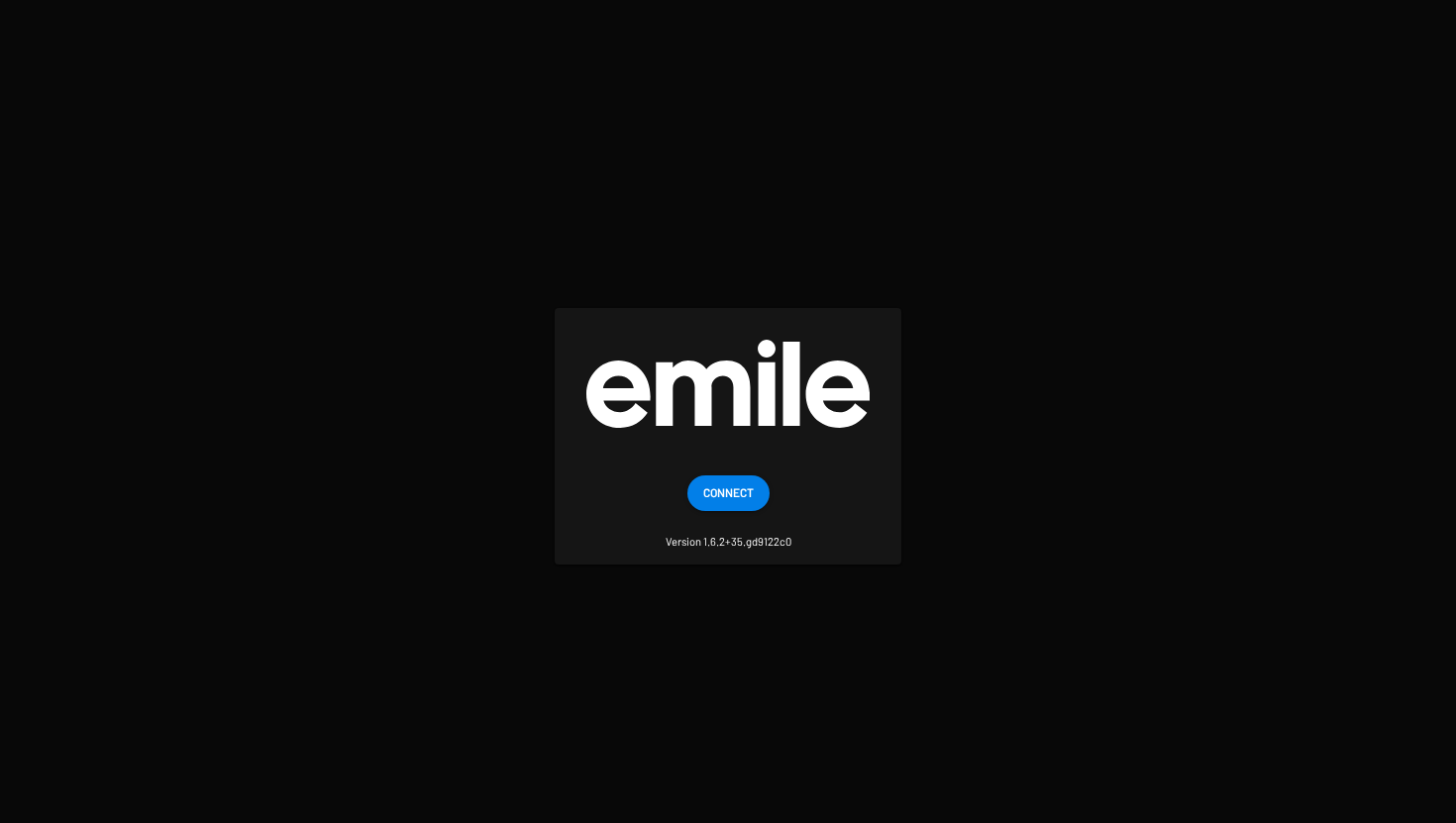 scroll, scrollTop: 0, scrollLeft: 0, axis: both 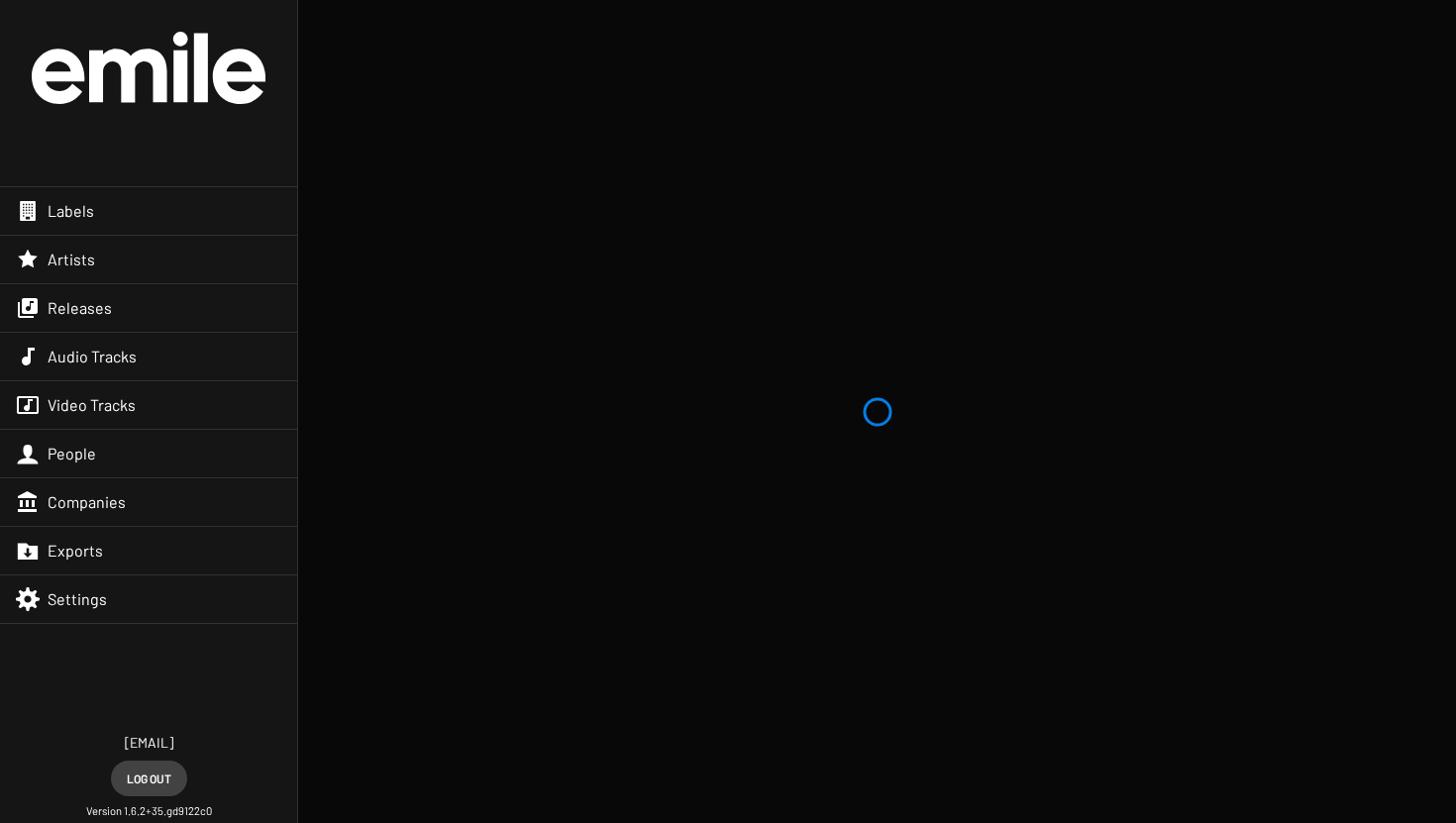 click on "Labels" 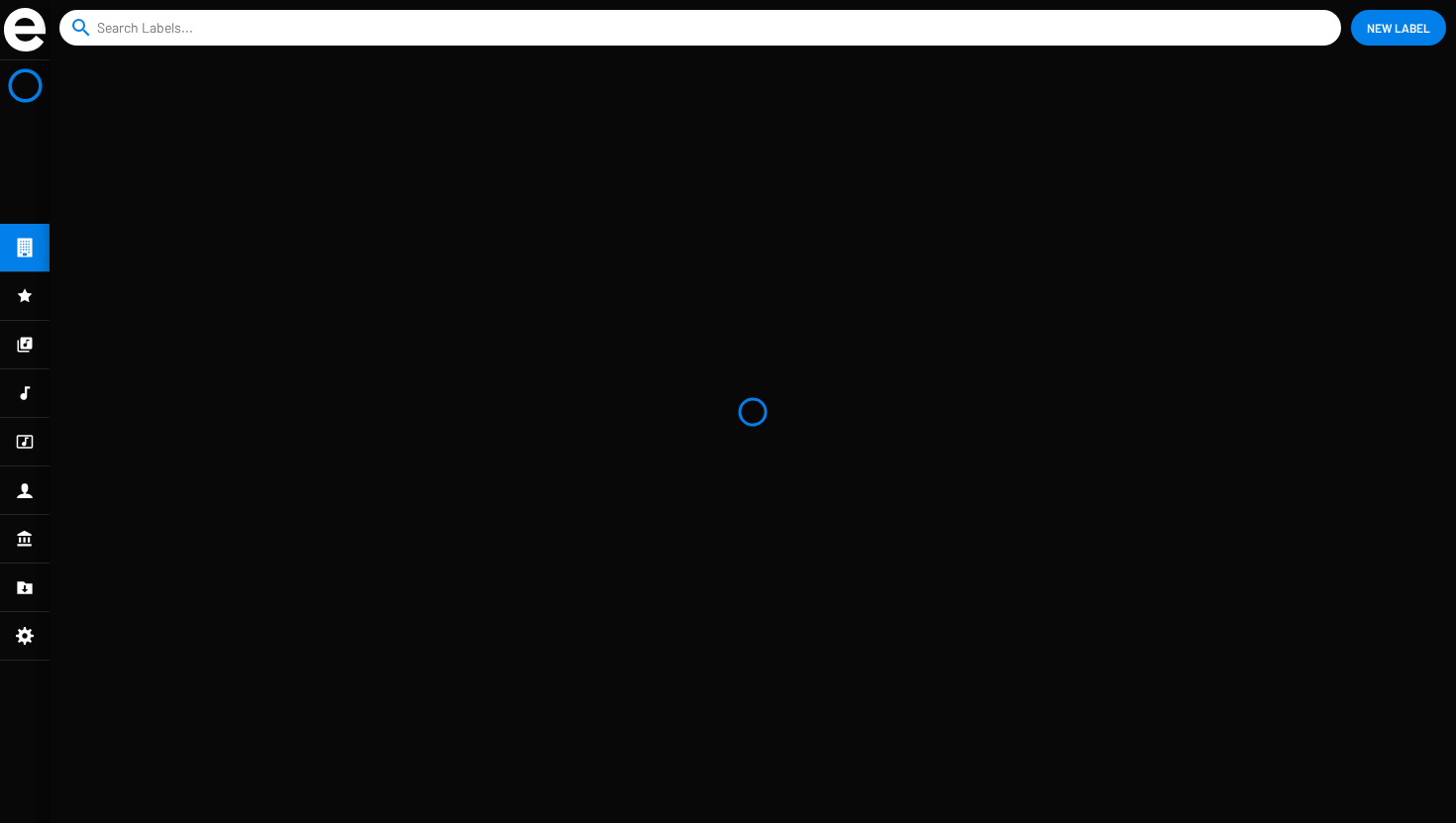 click 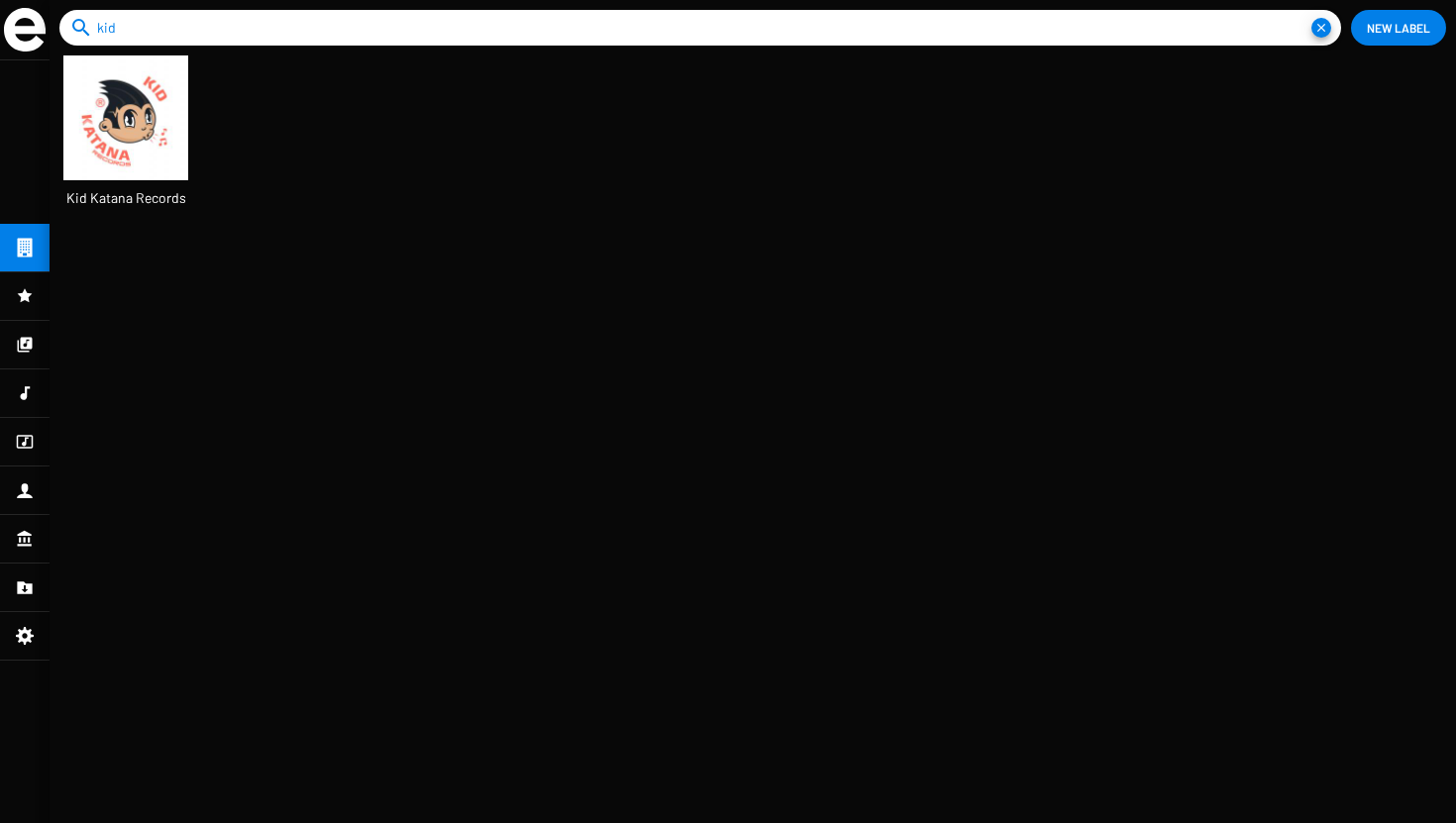 scroll, scrollTop: 10, scrollLeft: 10, axis: both 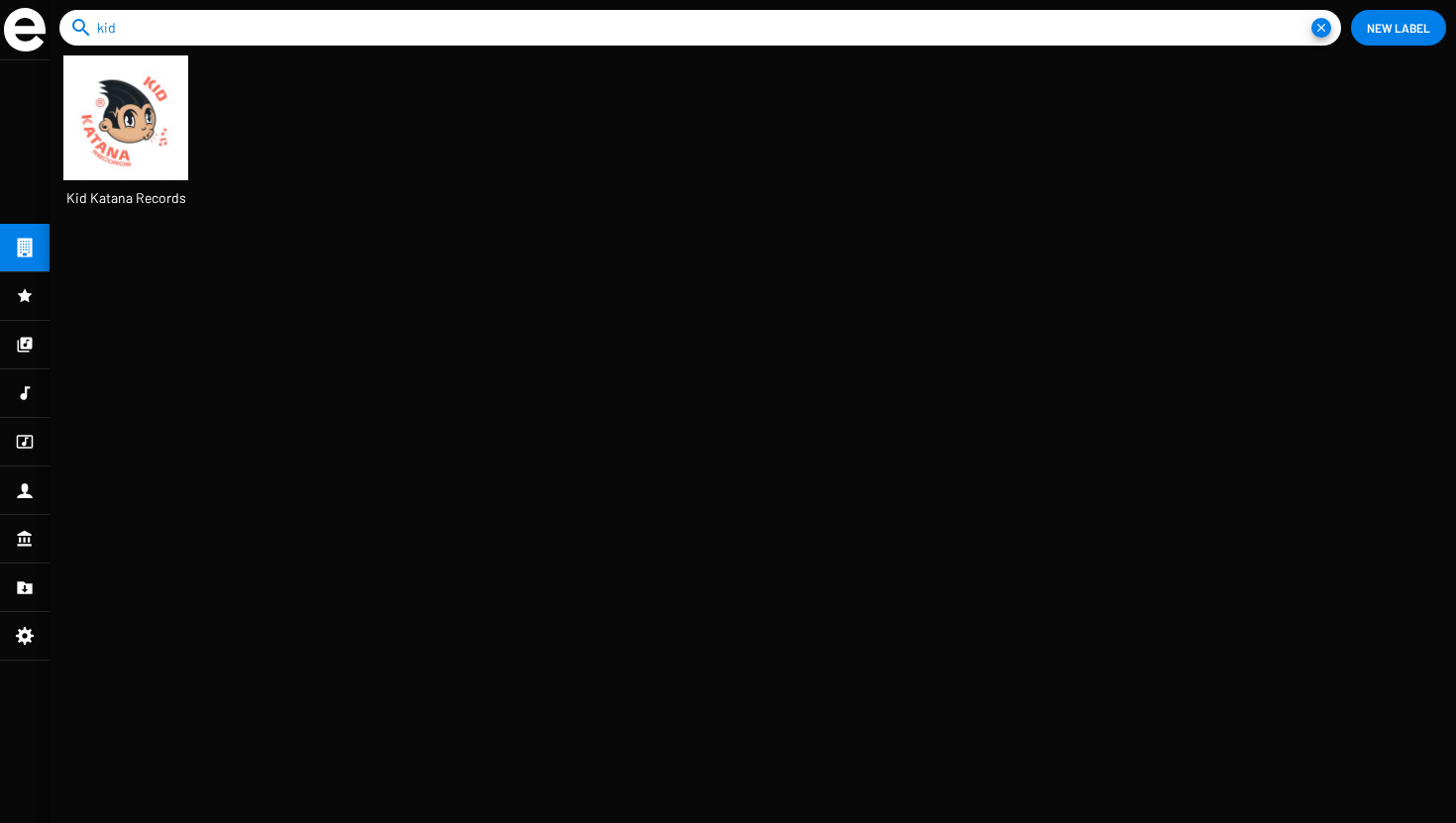 type on "kid" 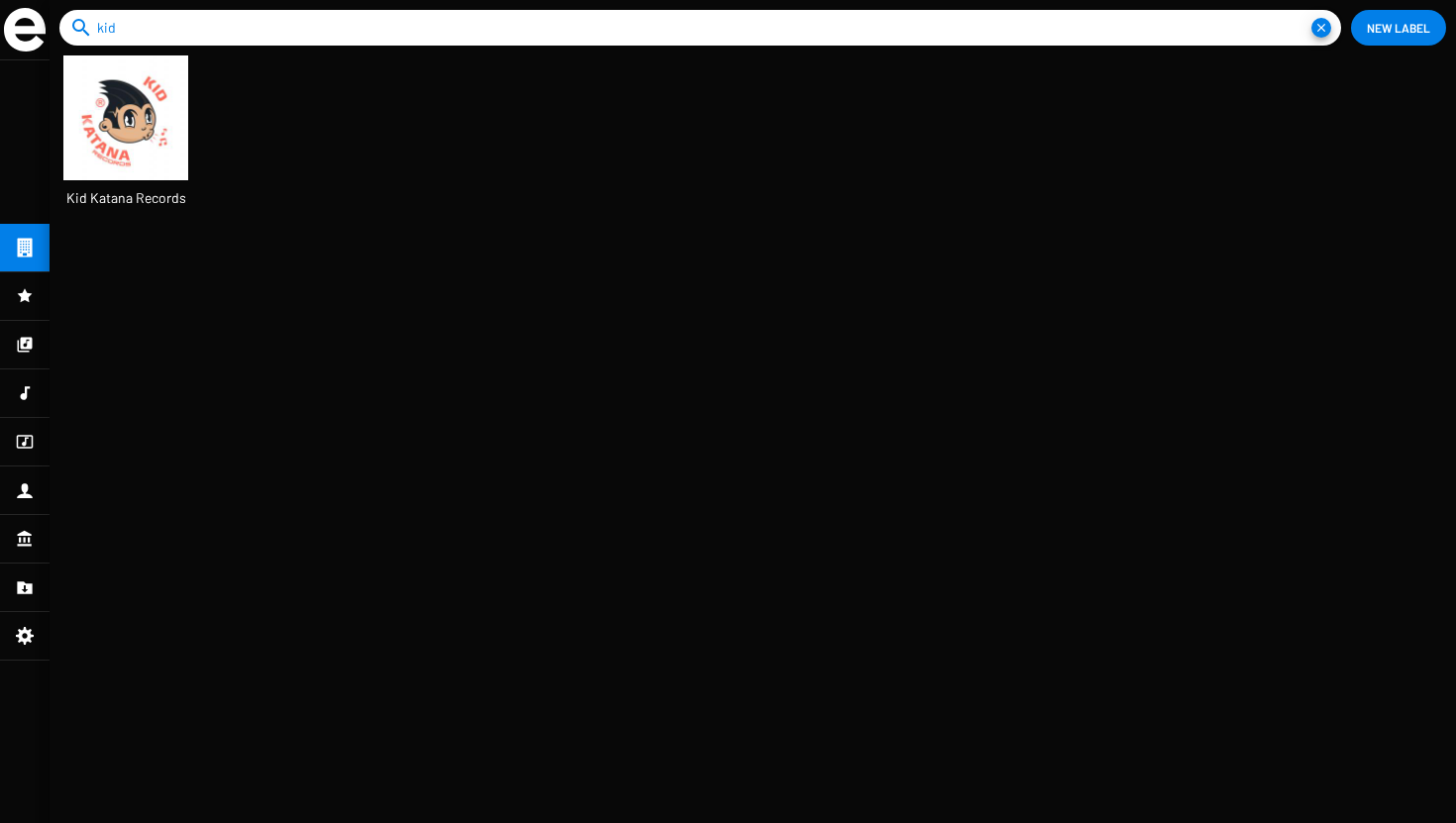 click 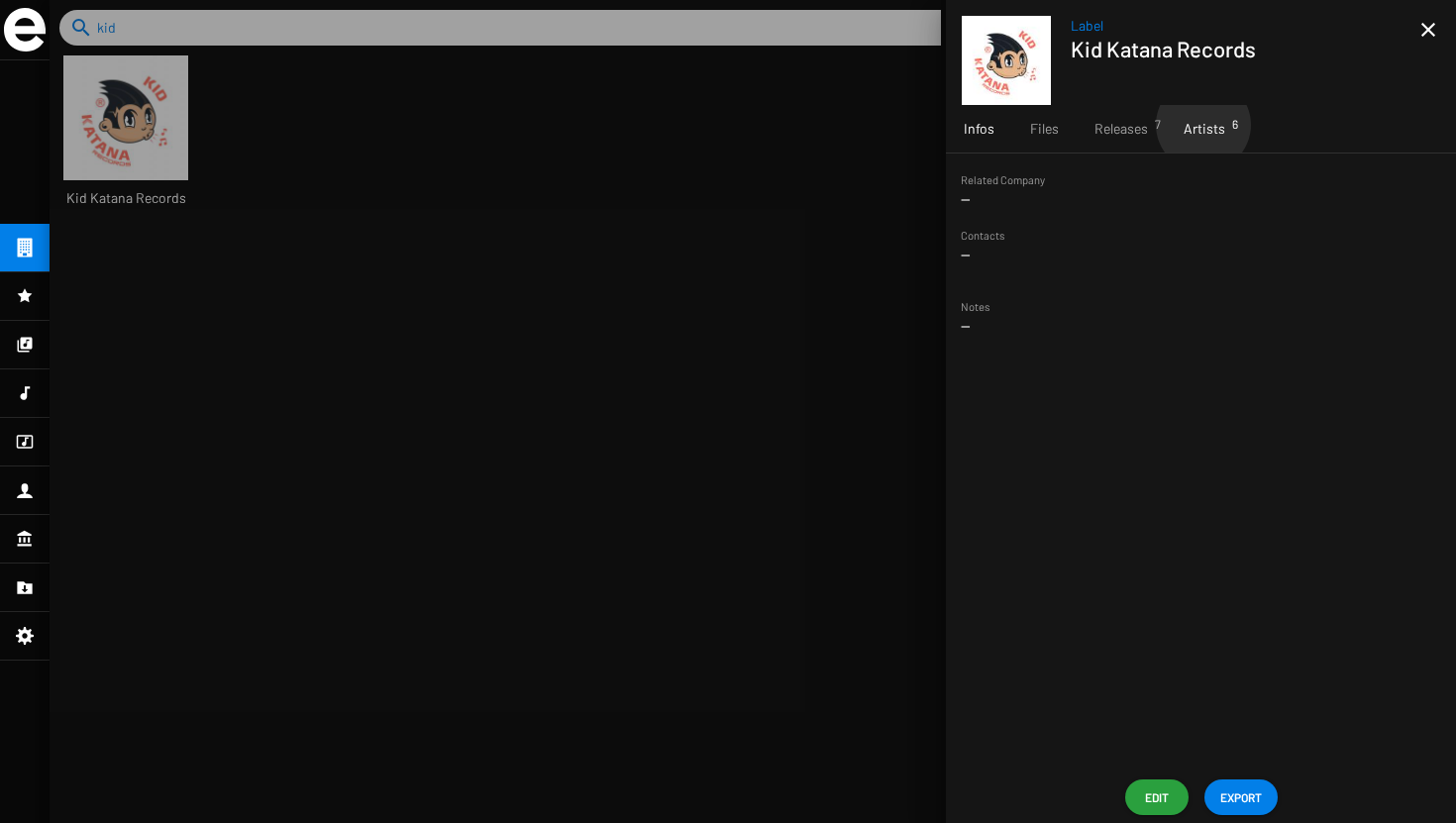 click on "Artists  6" at bounding box center [1204, 129] 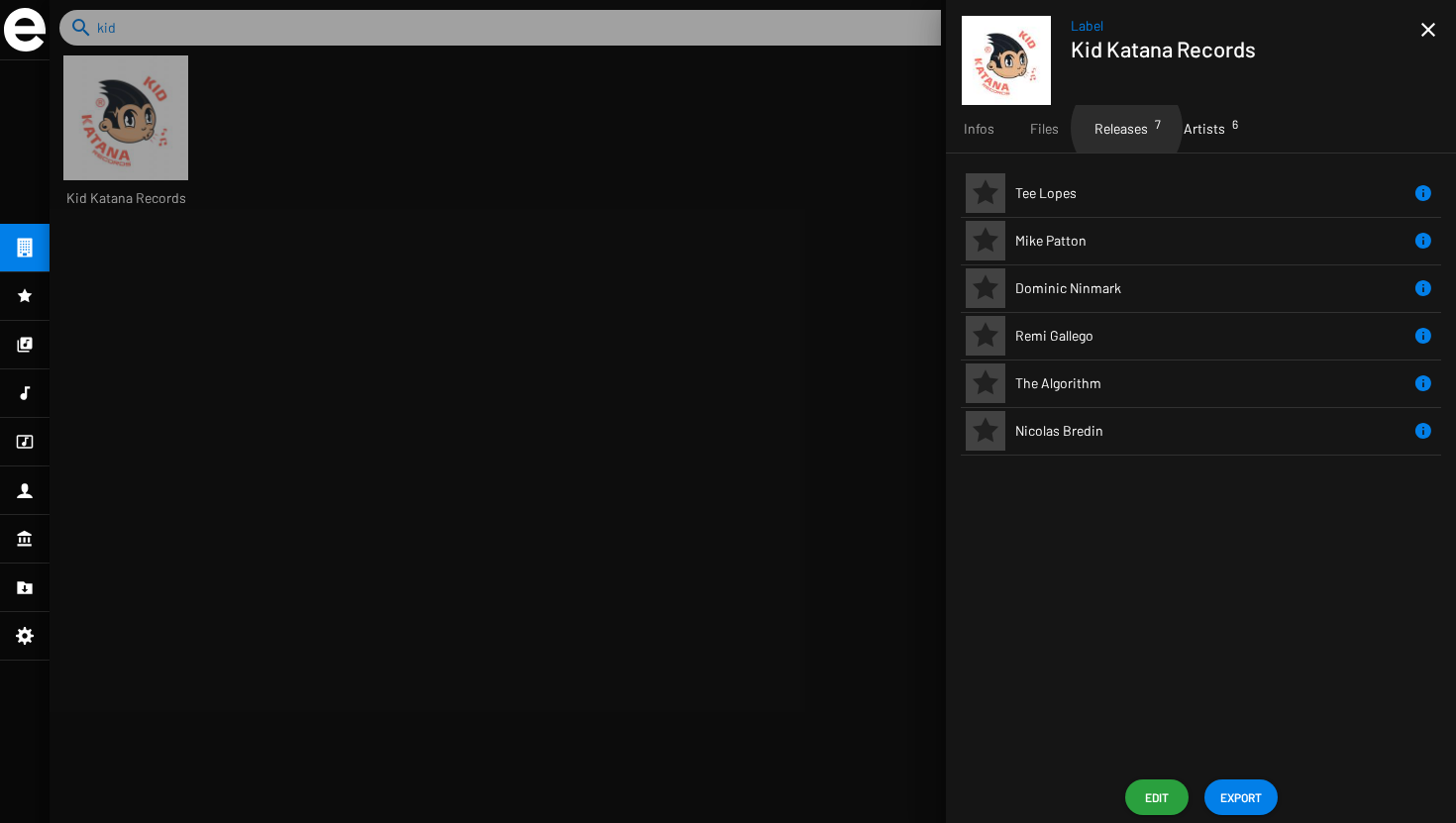 click on "Releases  7" at bounding box center (1121, 129) 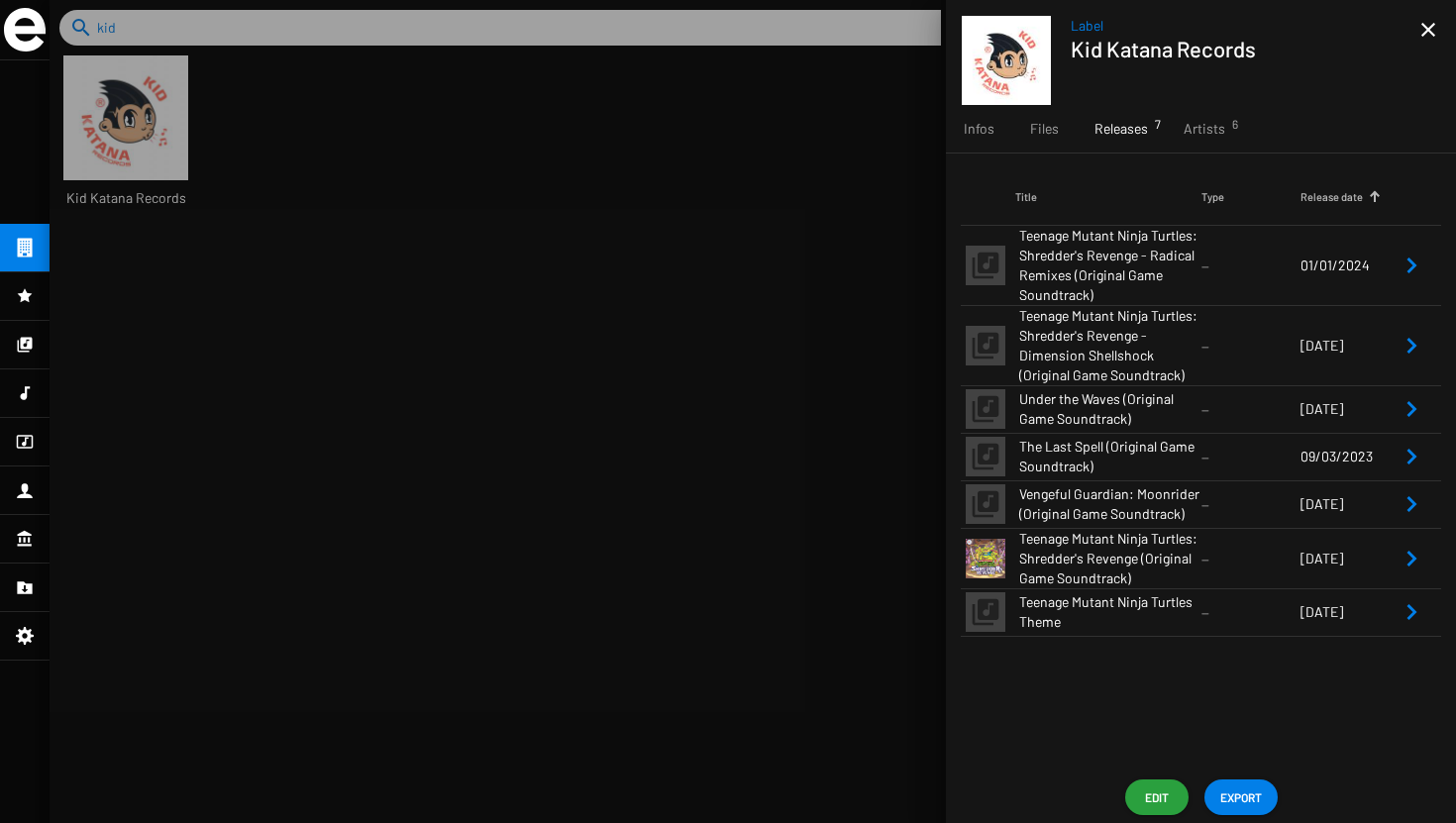 click on "Vengeful Guardian: Moonrider (Original Game Soundtrack)" at bounding box center [1110, 504] 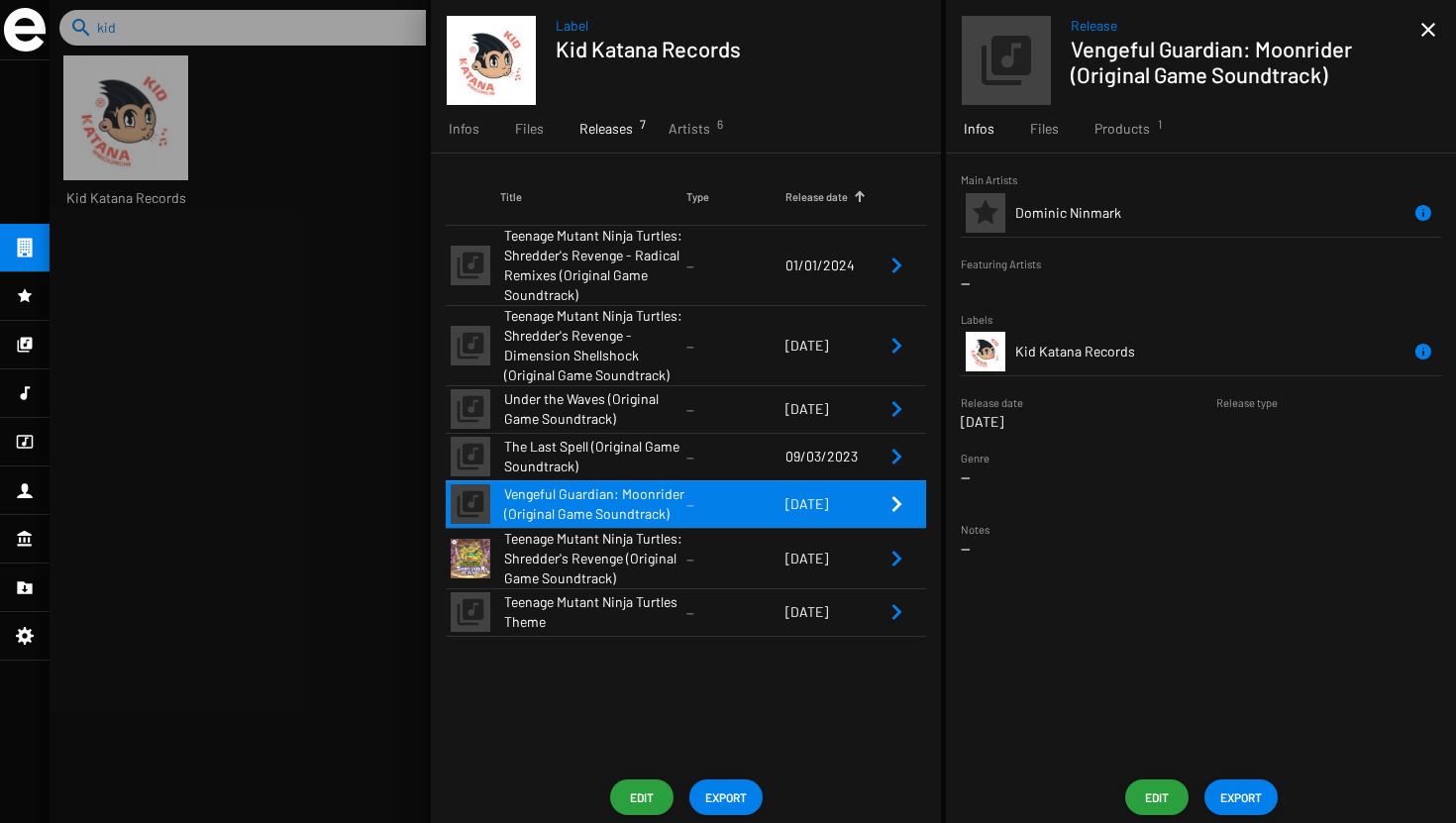 drag, startPoint x: 1130, startPoint y: 213, endPoint x: 1013, endPoint y: 214, distance: 117.004273 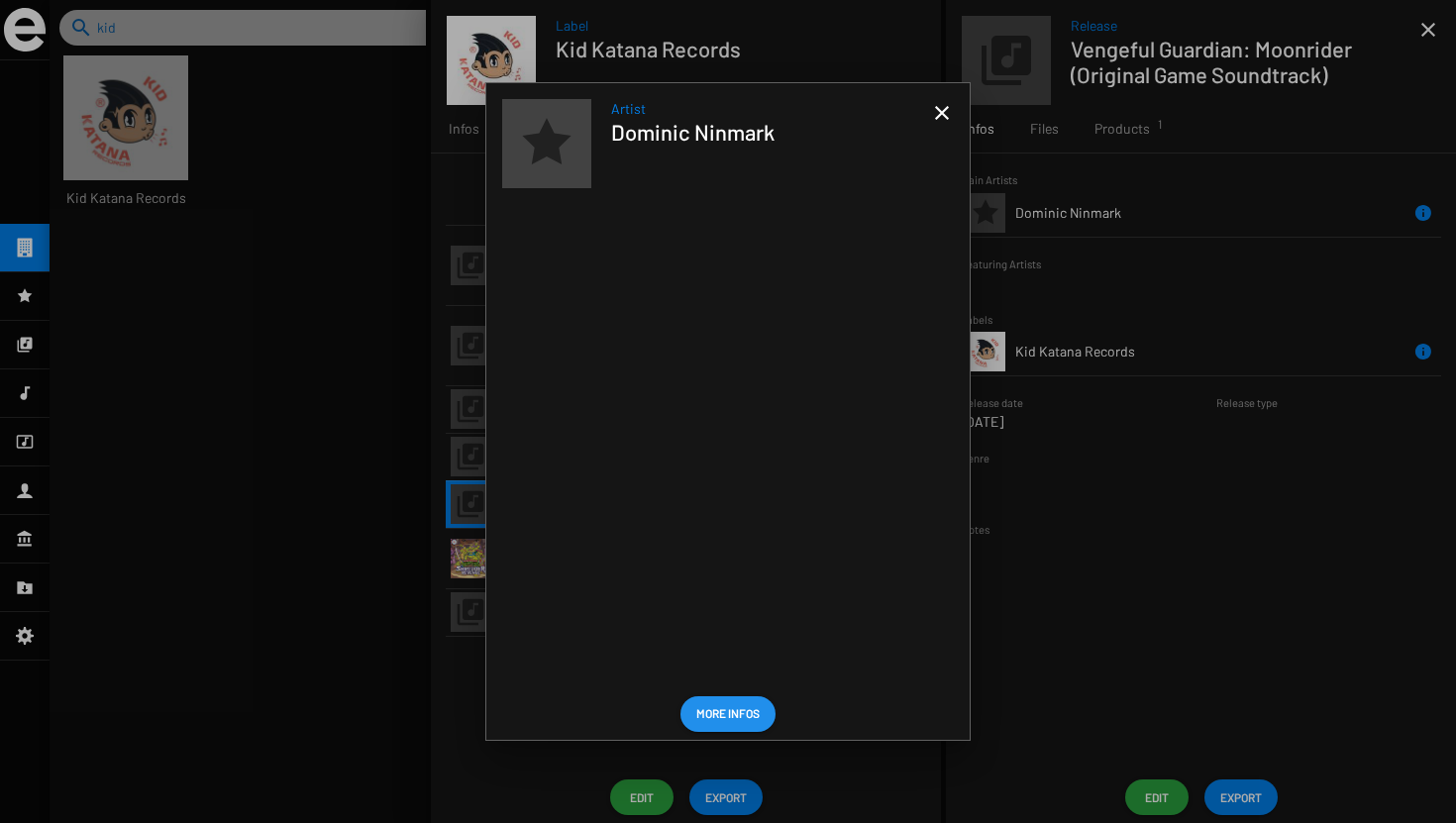 copy on "Dominic Ninmark" 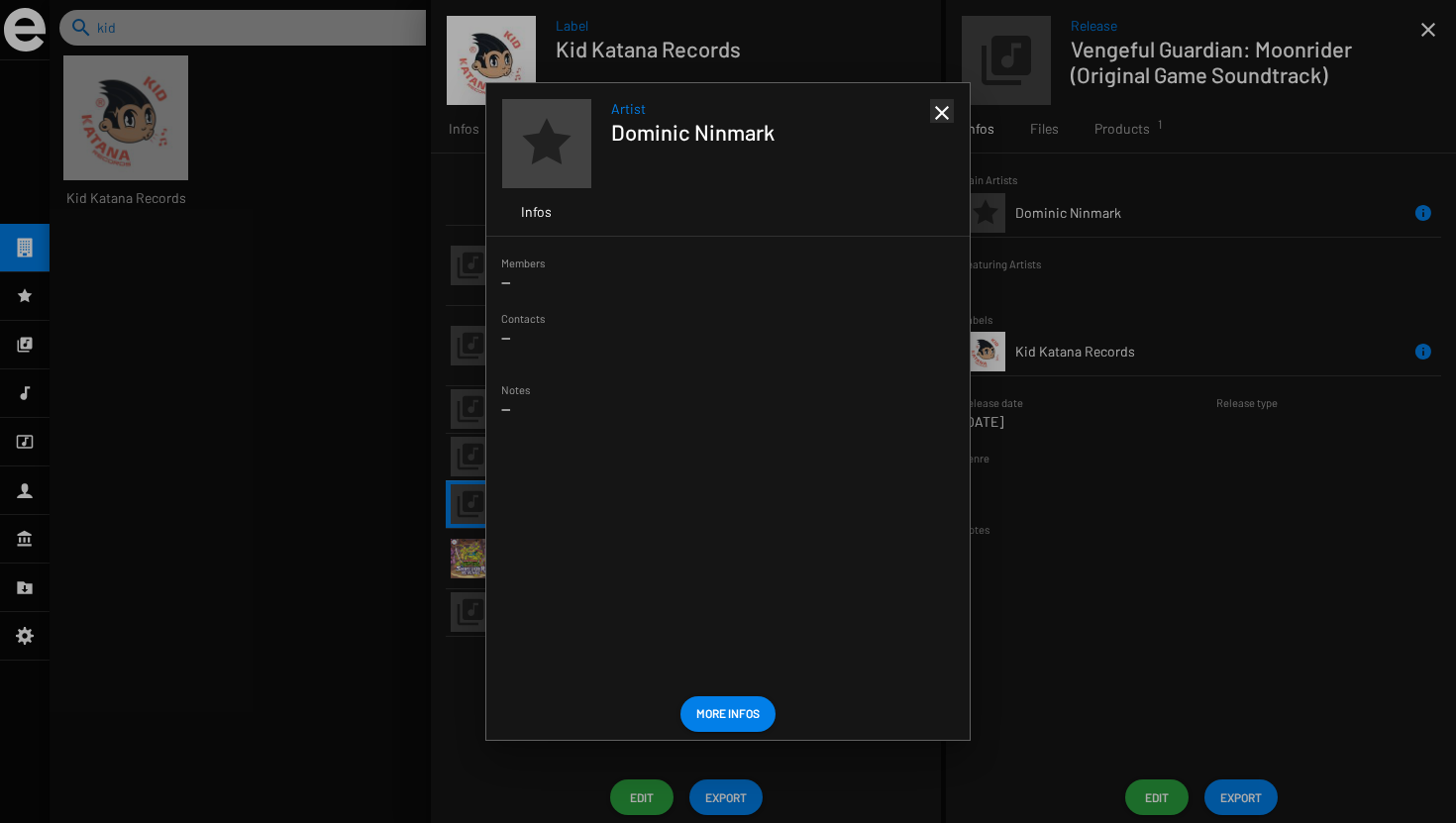 click on "close" at bounding box center (942, 113) 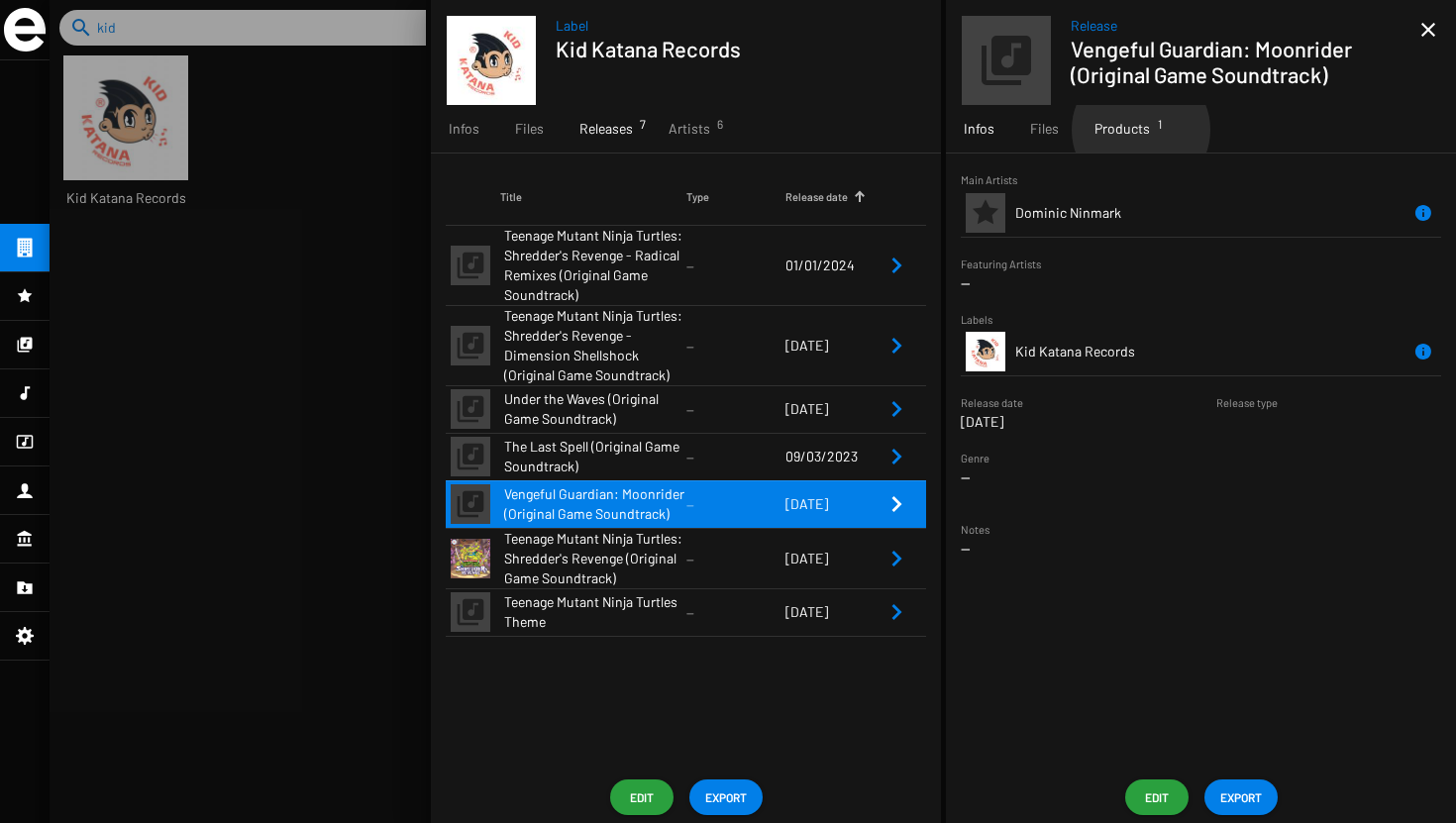 click on "Products  1" at bounding box center [1122, 129] 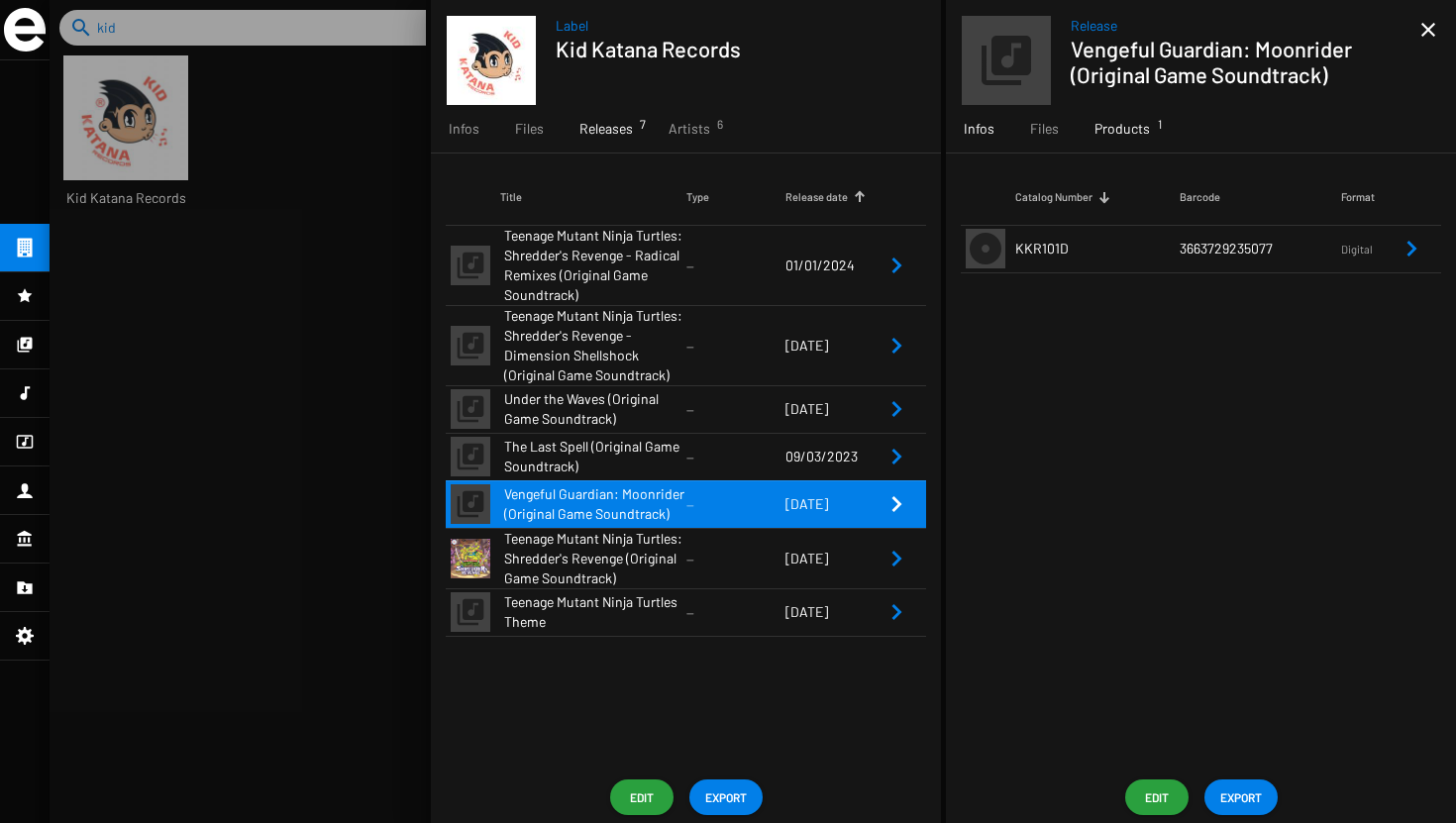click on "Infos" at bounding box center [979, 129] 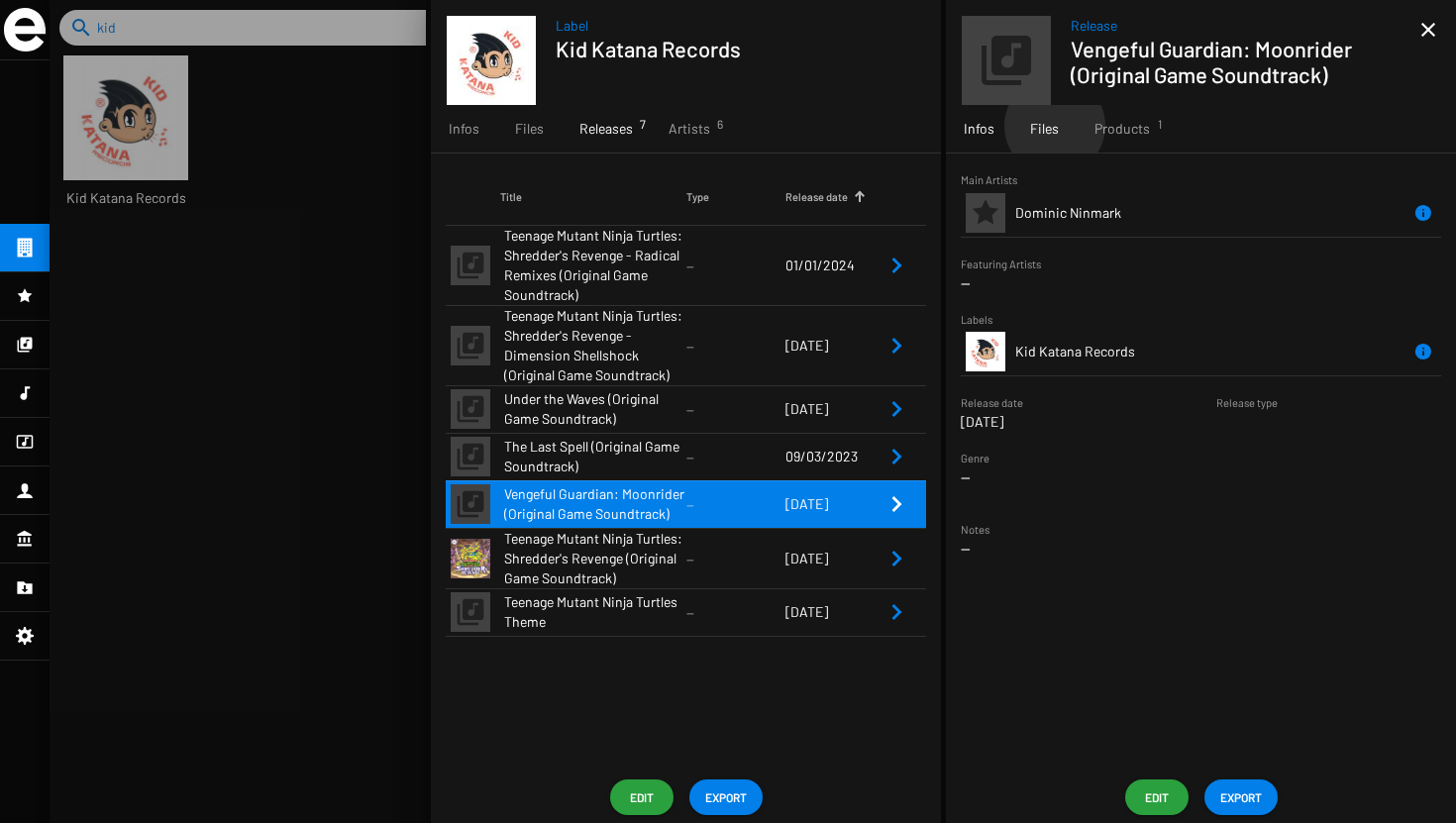 click on "Files" at bounding box center (1044, 129) 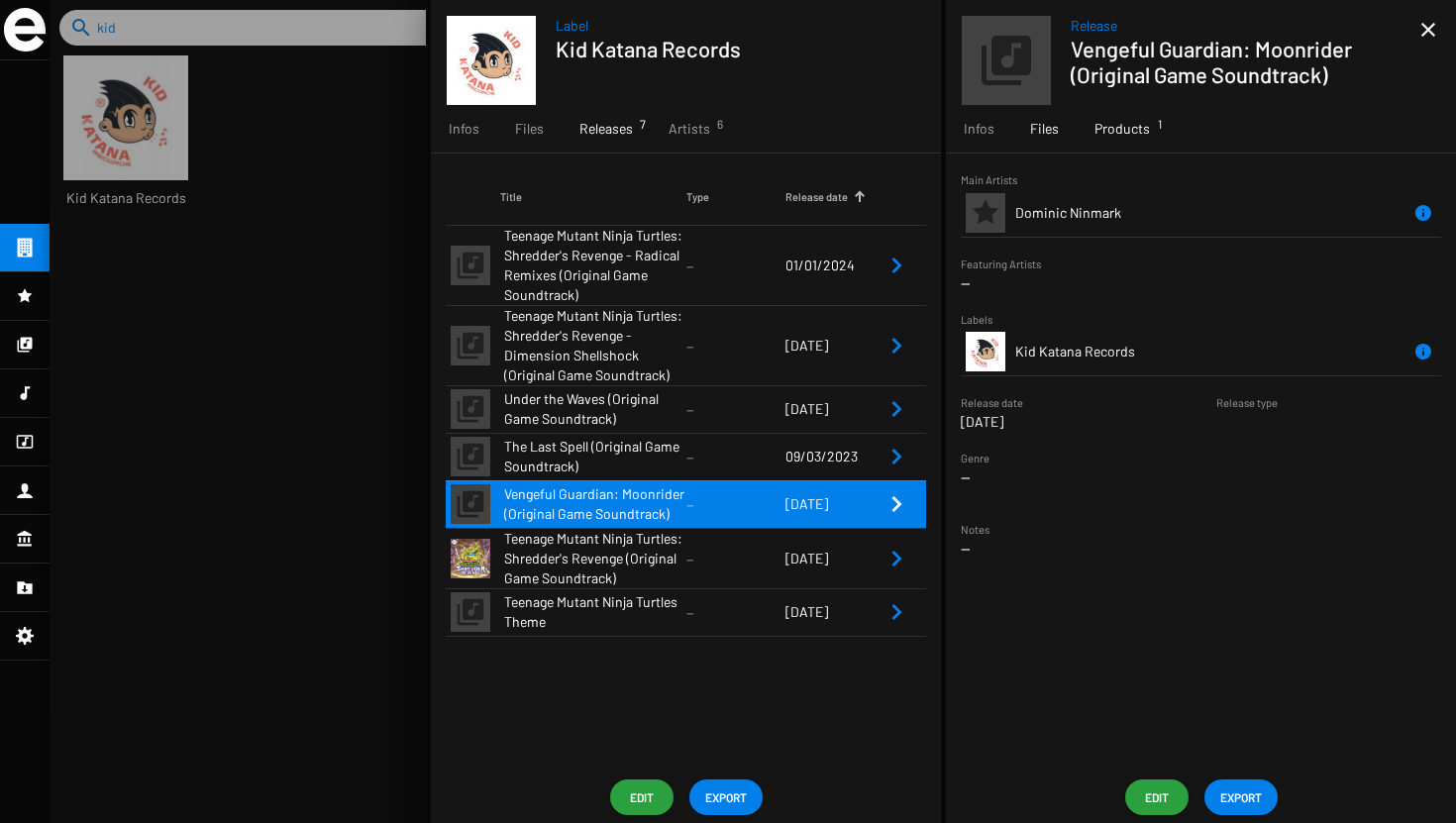 click on "Products  1" at bounding box center (1122, 129) 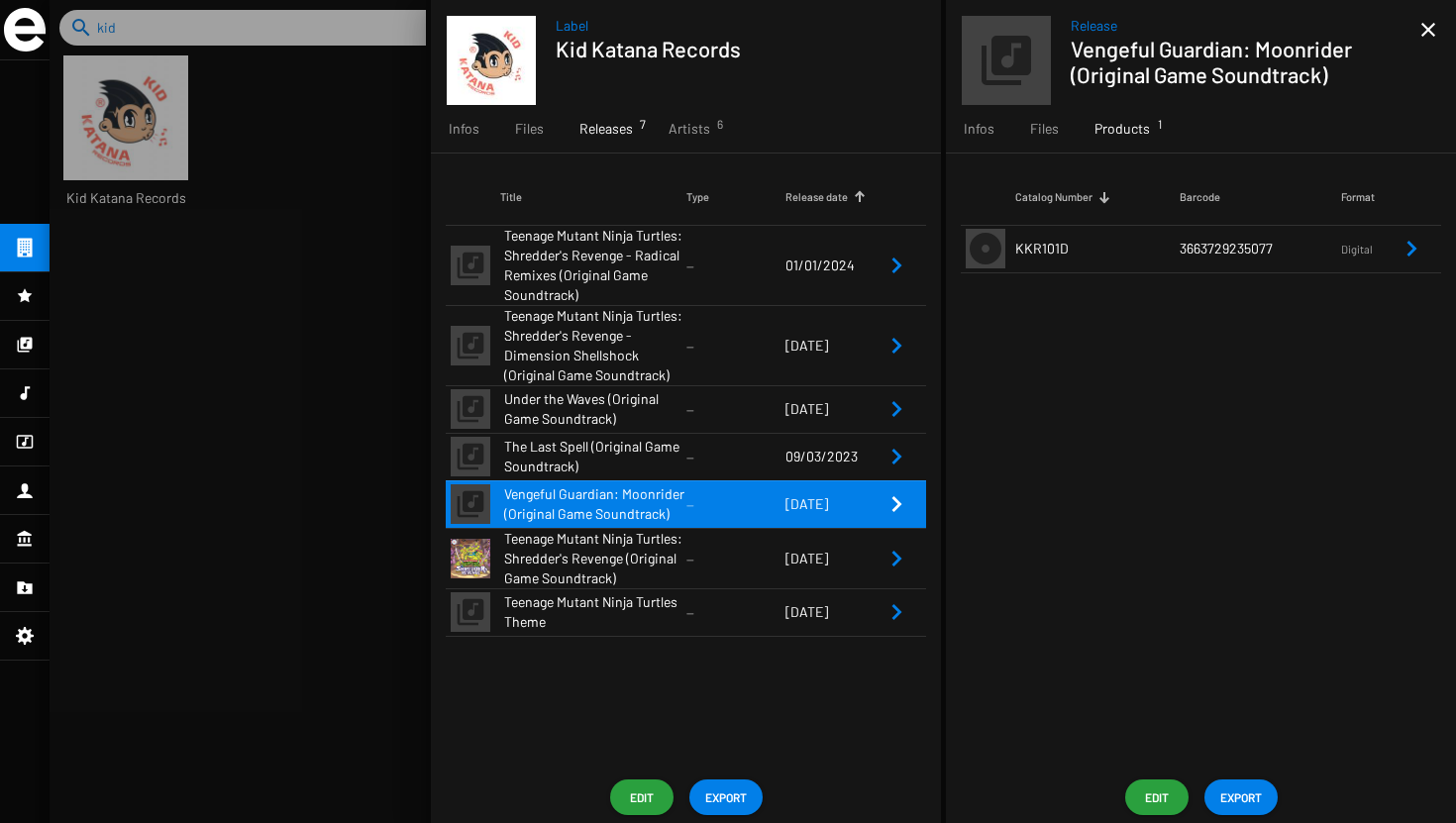 click on "KKR101D" at bounding box center (1097, 249) 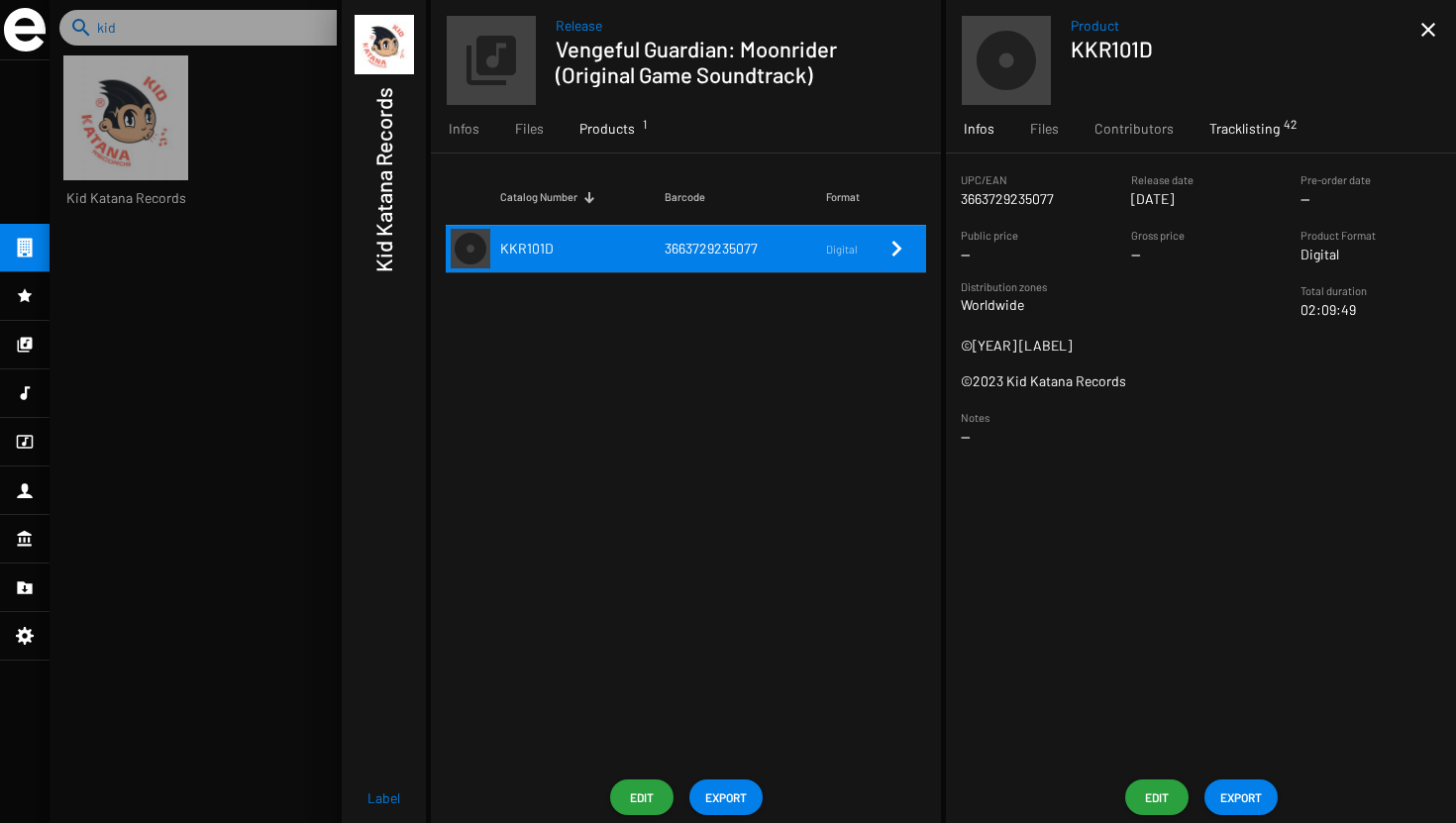 click on "Tracklisting  42" at bounding box center [1244, 129] 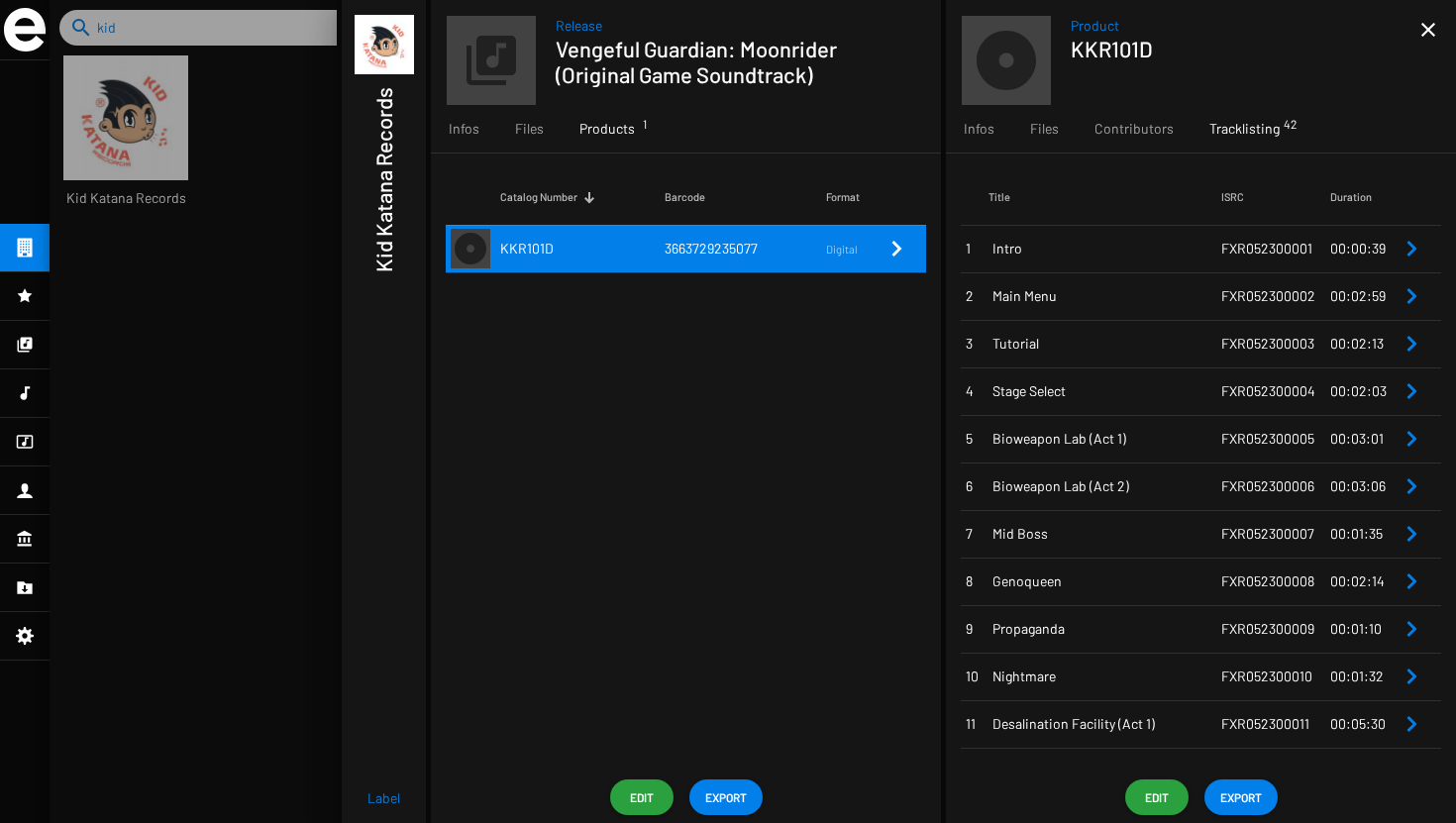 click on "close" 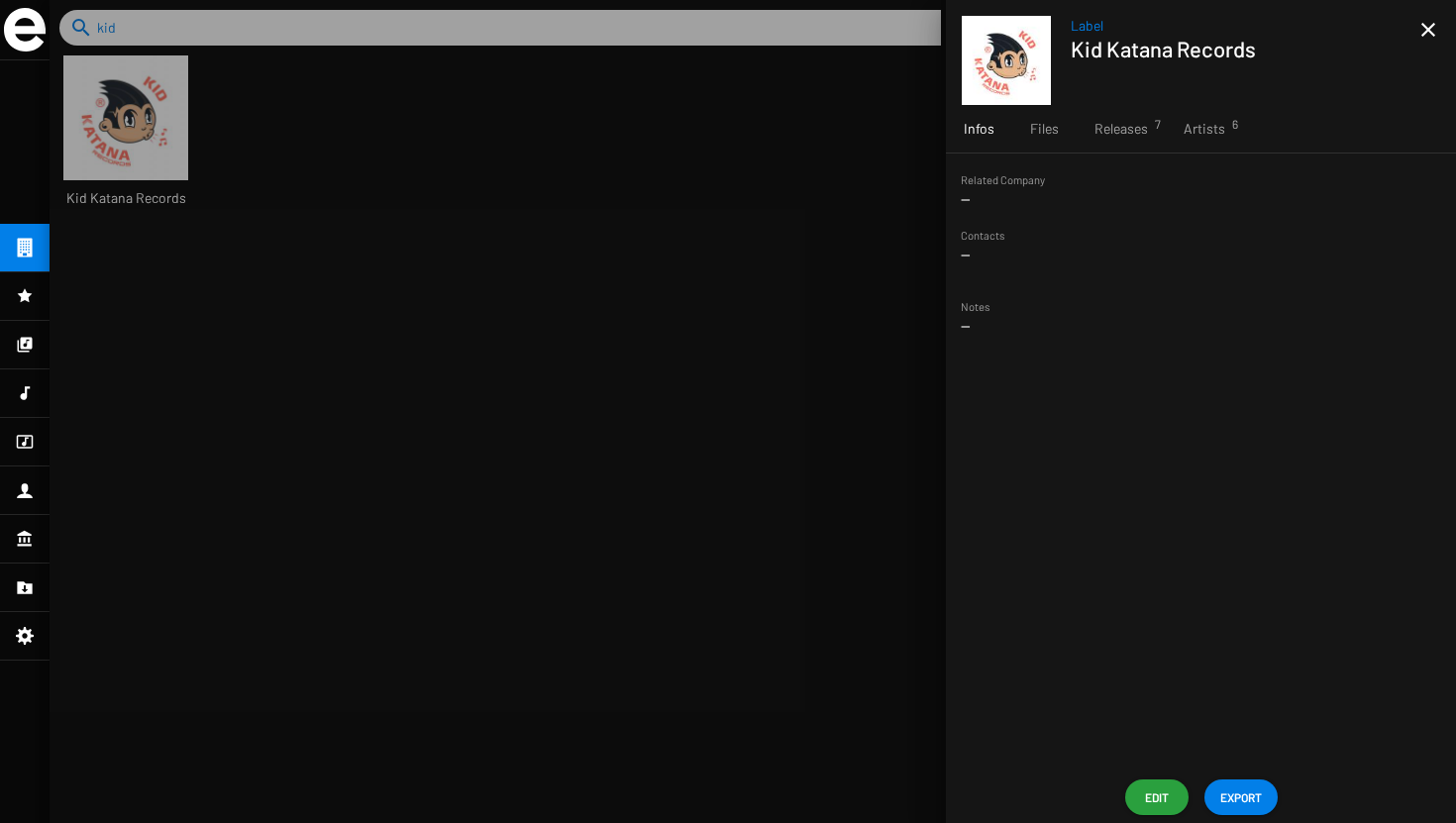 click 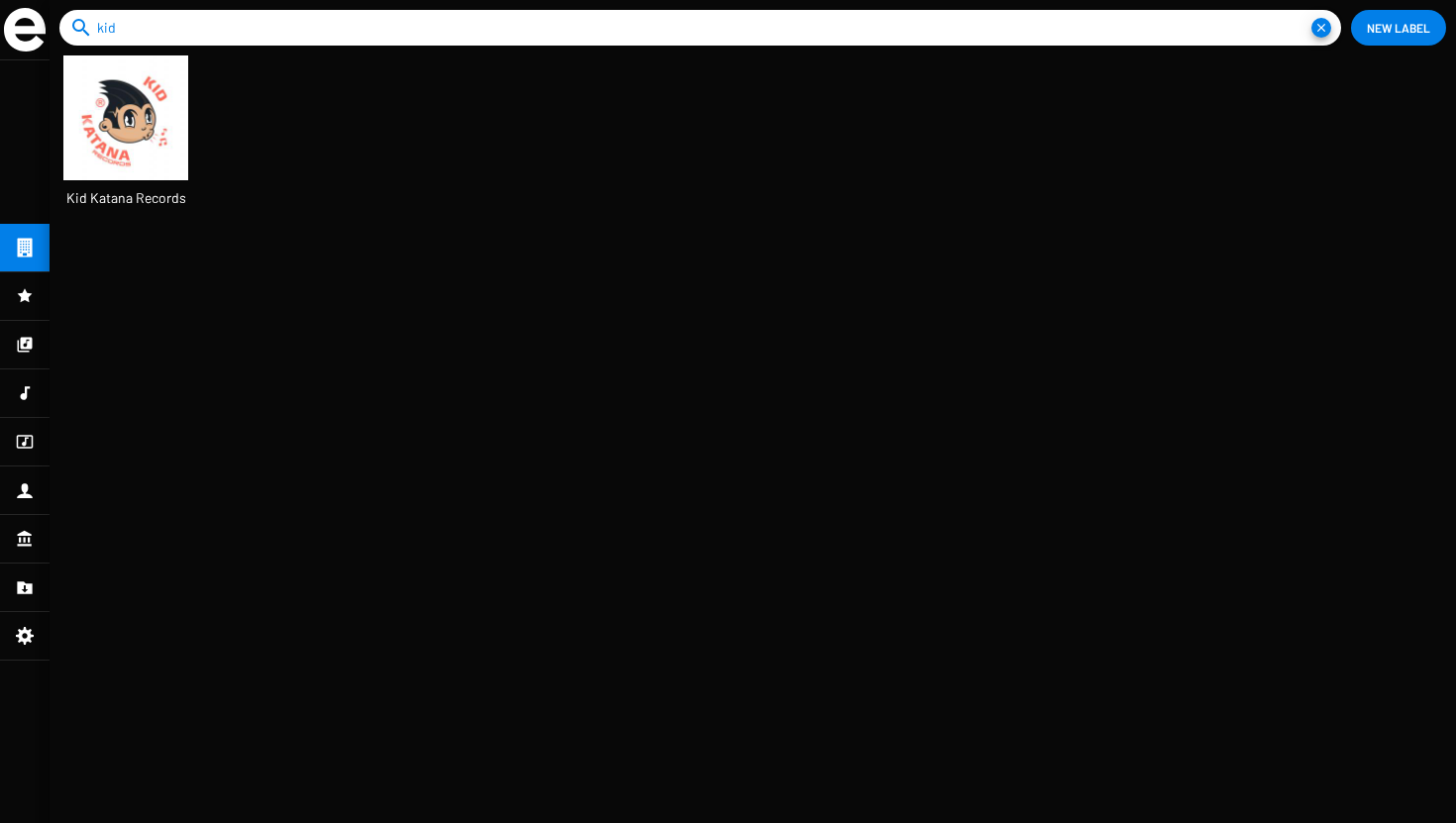 drag, startPoint x: 154, startPoint y: 28, endPoint x: 55, endPoint y: 26, distance: 99.0202 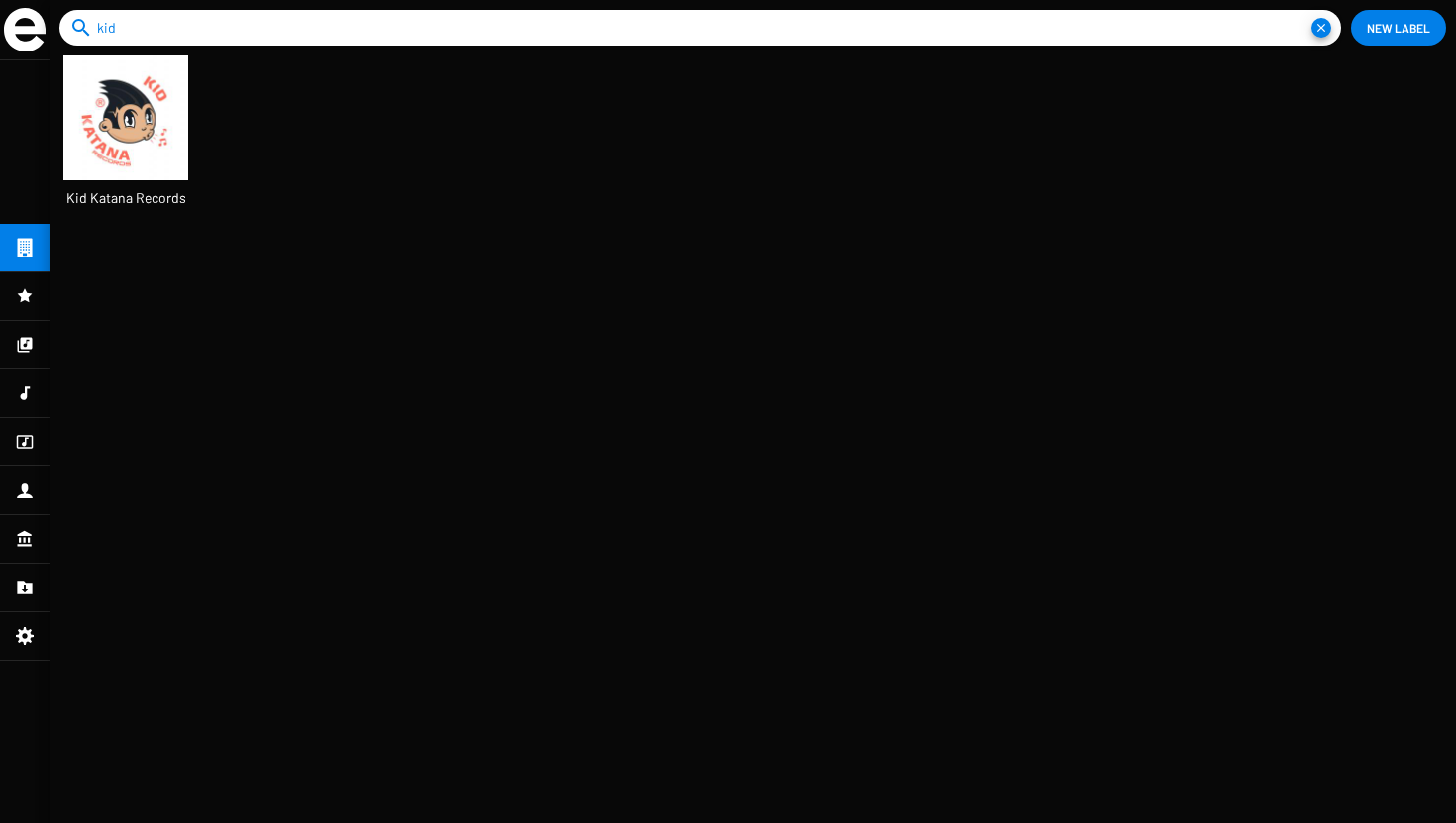 click on "search kid close New Label" 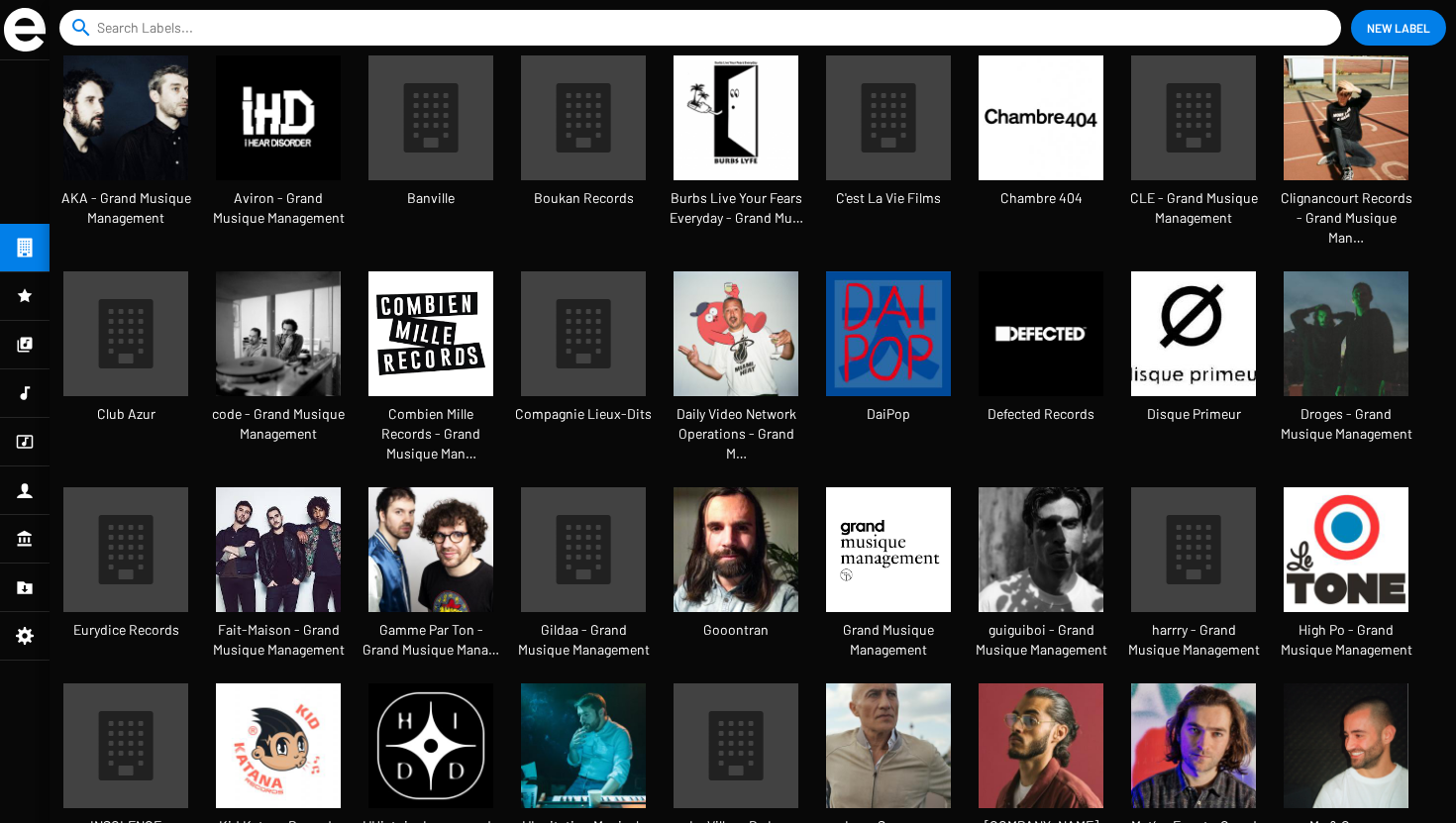 scroll, scrollTop: 10, scrollLeft: 10, axis: both 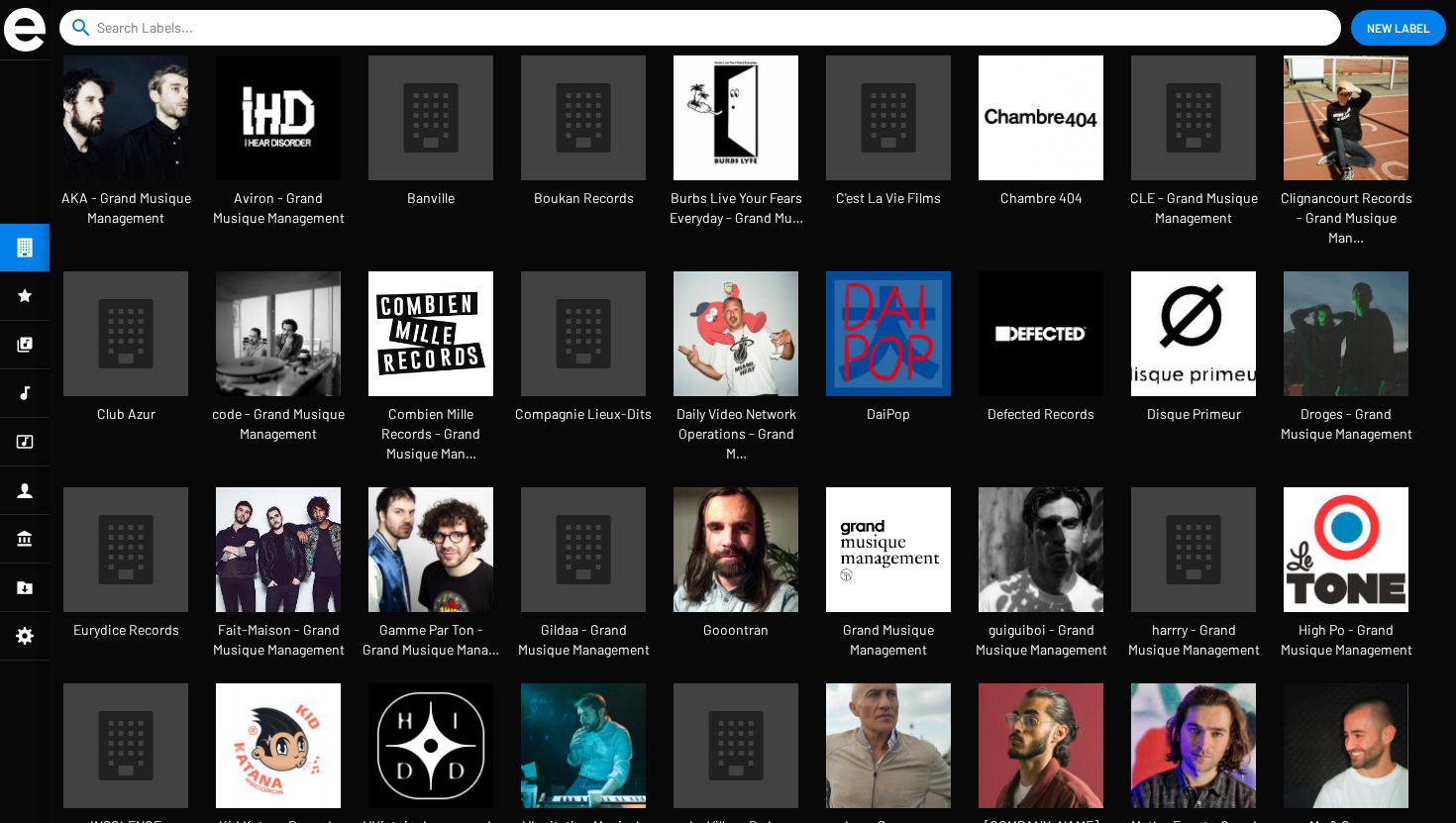 type 